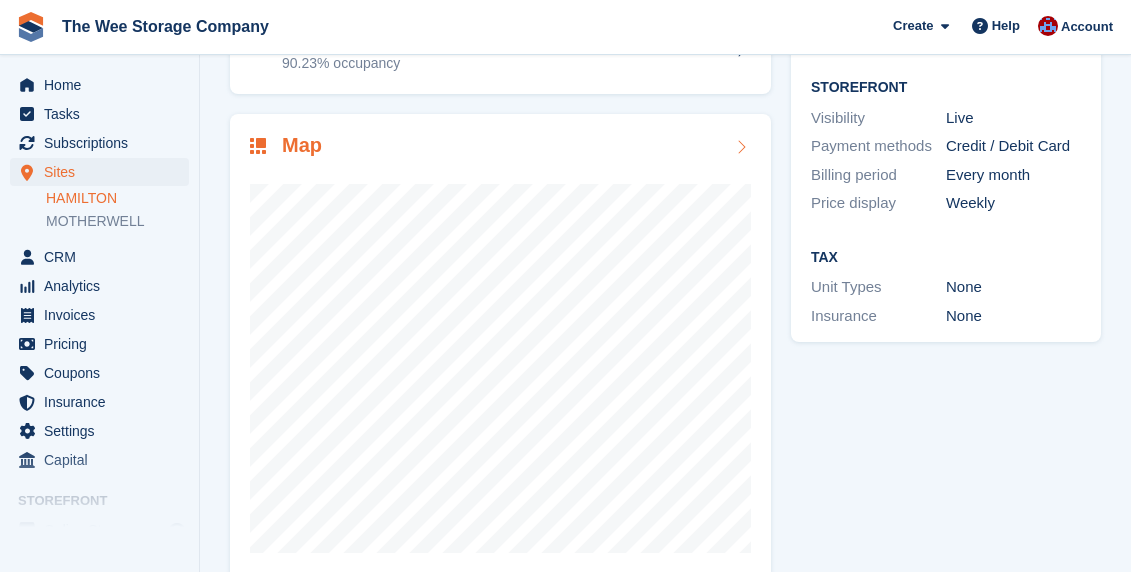 scroll, scrollTop: 281, scrollLeft: 0, axis: vertical 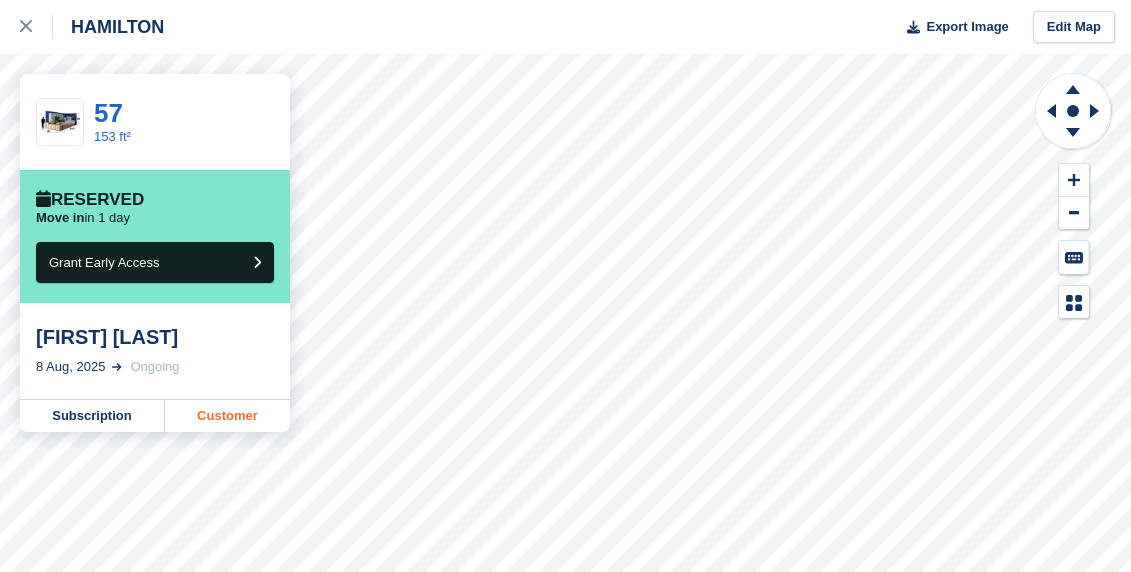 click on "Customer" at bounding box center (227, 416) 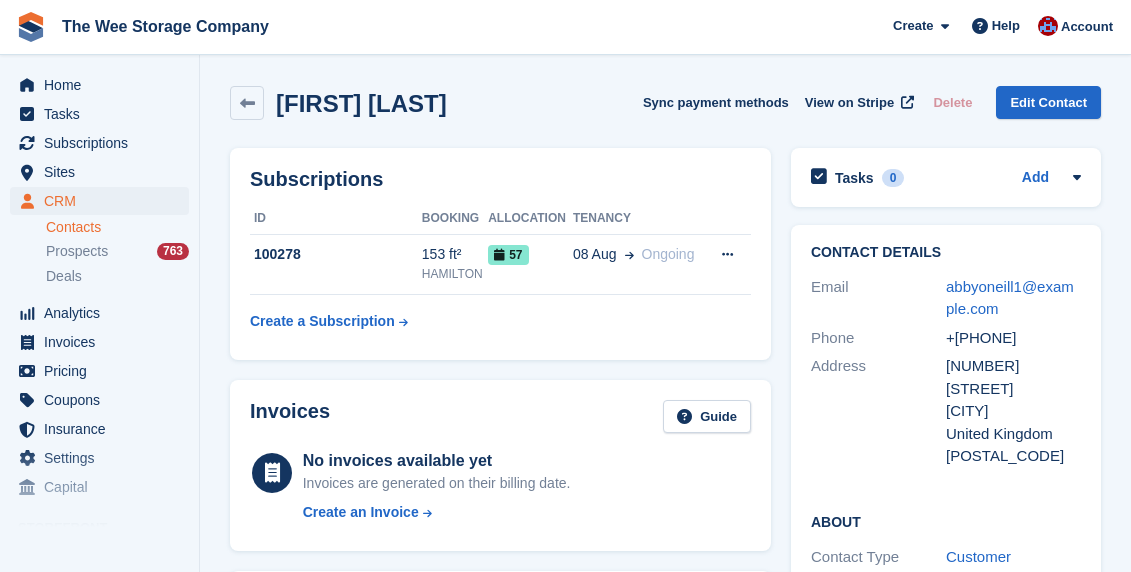 scroll, scrollTop: 0, scrollLeft: 0, axis: both 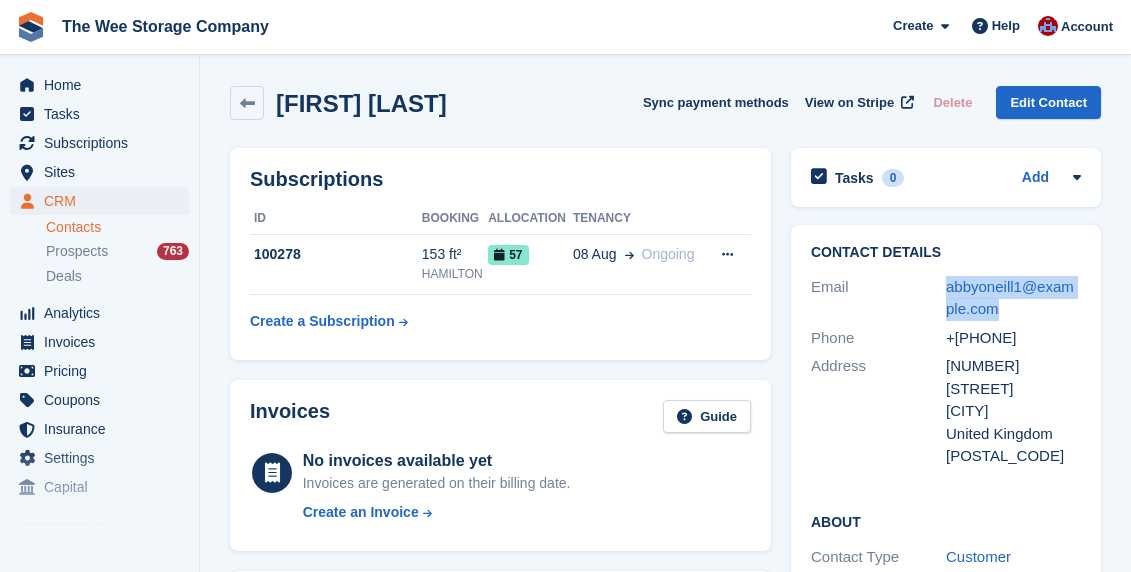 drag, startPoint x: 1001, startPoint y: 312, endPoint x: 936, endPoint y: 296, distance: 66.94027 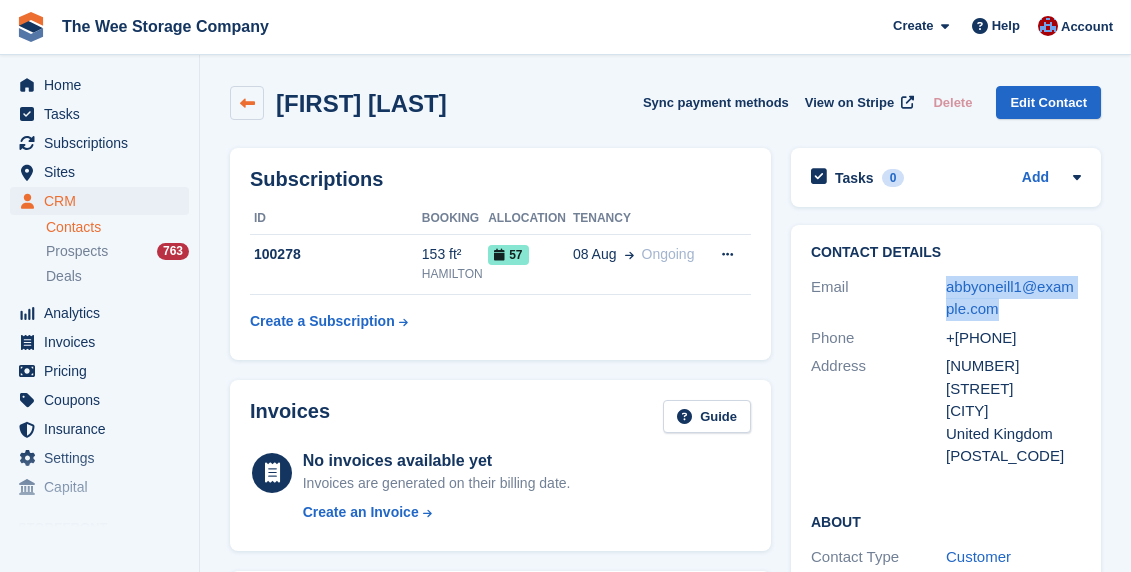 click at bounding box center (247, 103) 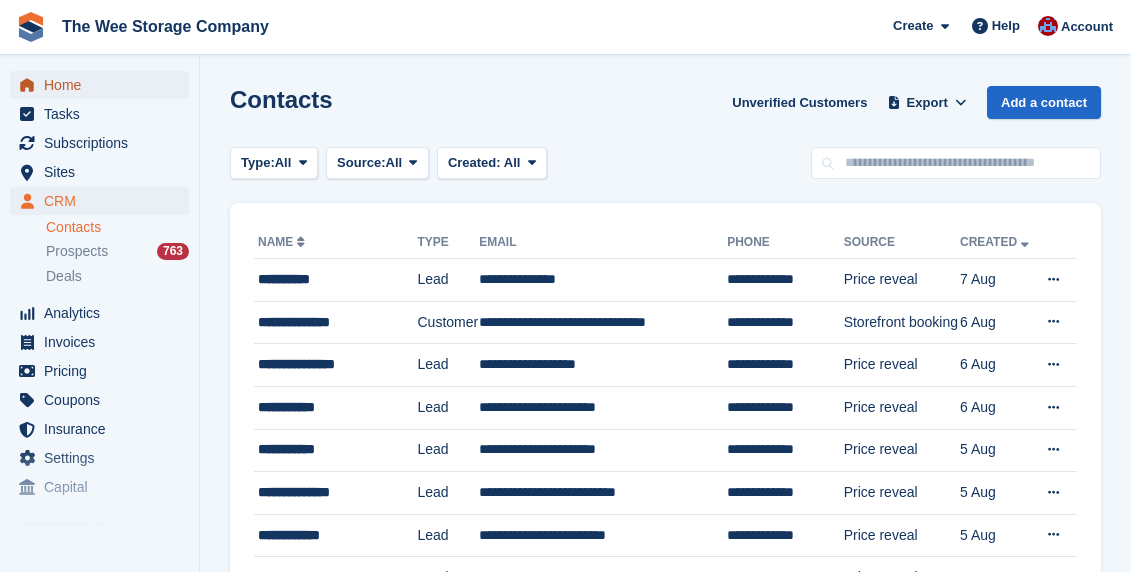 click on "Home" at bounding box center (104, 85) 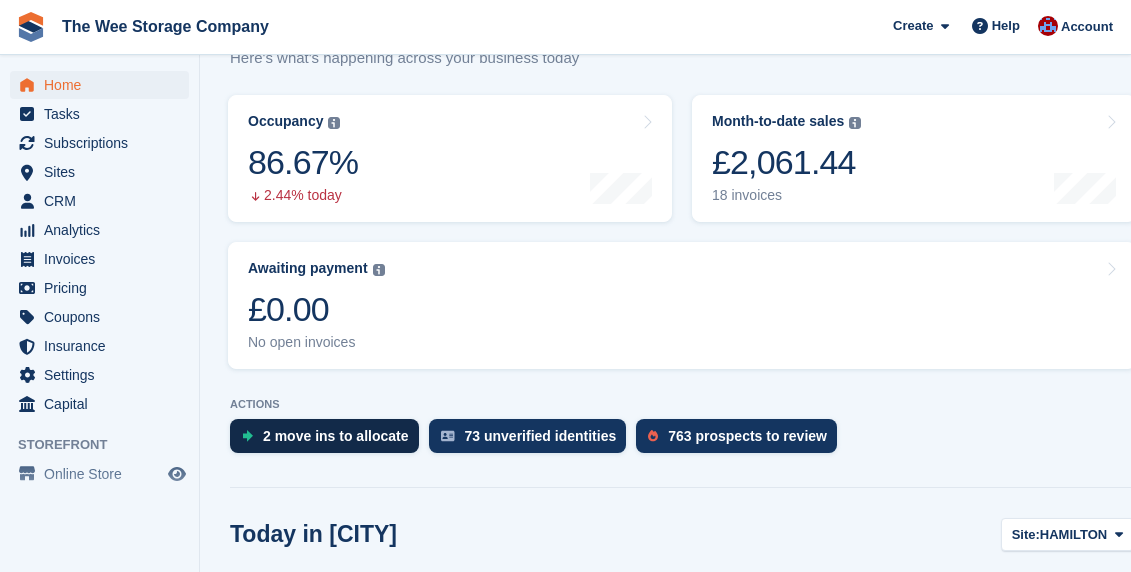 scroll, scrollTop: 542, scrollLeft: 0, axis: vertical 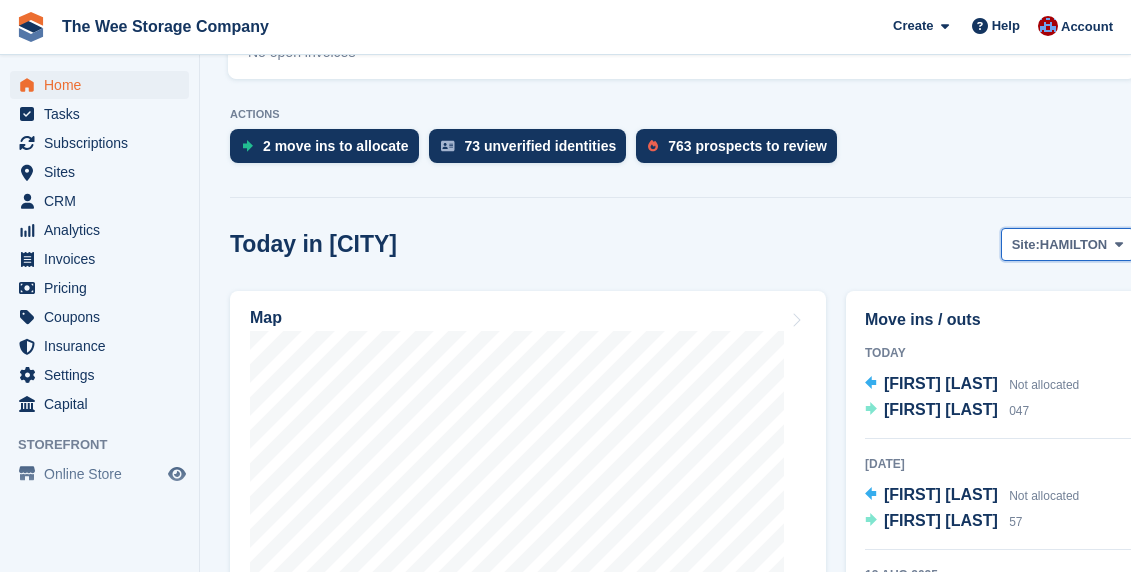 click on "HAMILTON" at bounding box center (1073, 245) 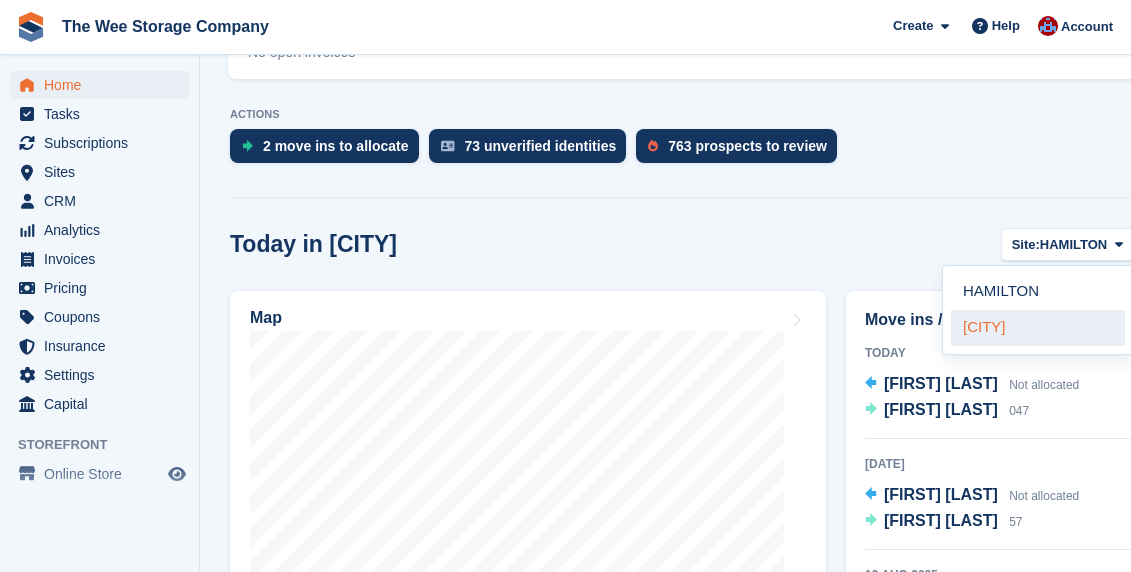 click on "[CITY]" at bounding box center [1038, 328] 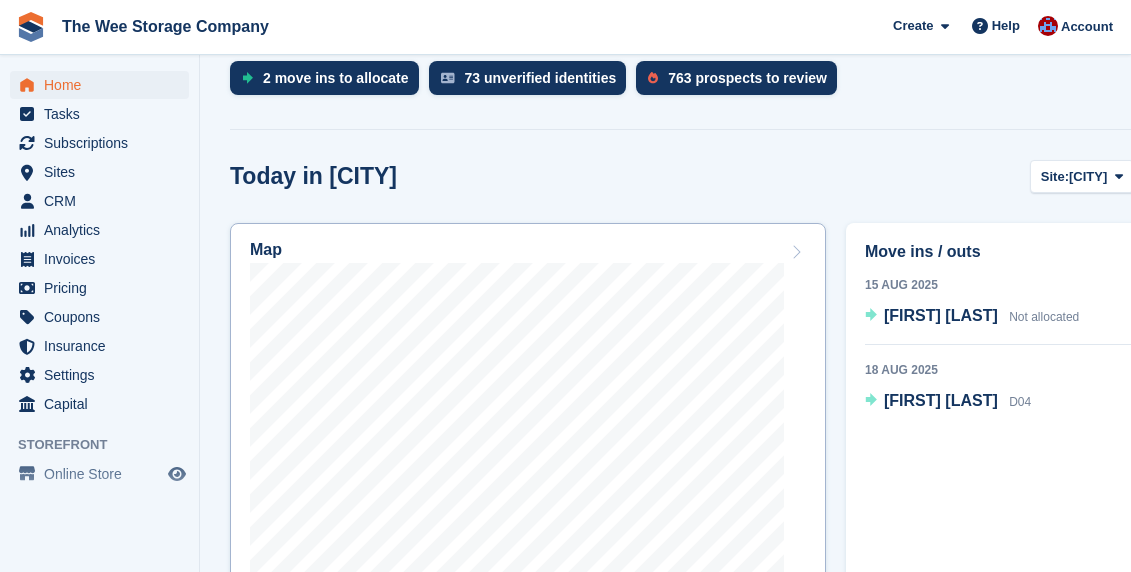 scroll, scrollTop: 612, scrollLeft: 0, axis: vertical 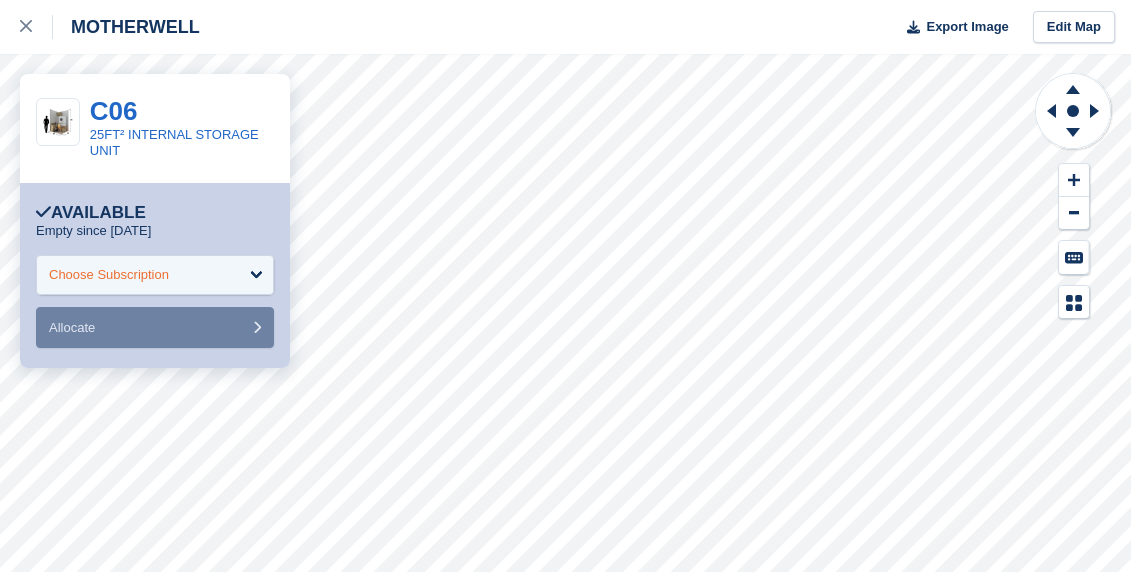 click on "Choose Subscription" at bounding box center (109, 275) 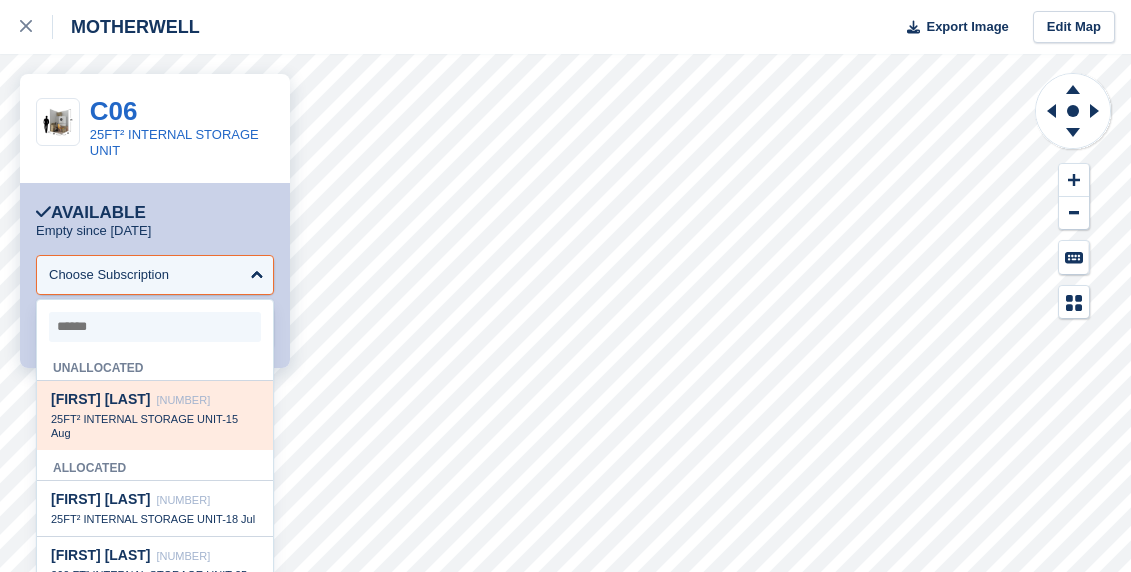 click on "25FT² INTERNAL STORAGE UNIT" at bounding box center (136, 419) 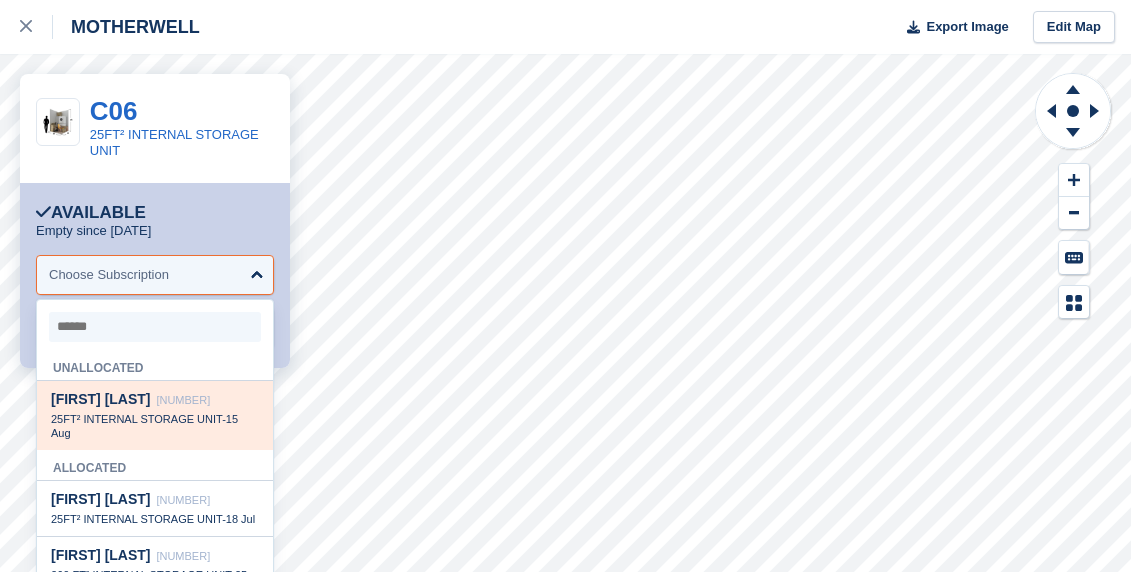 select on "******" 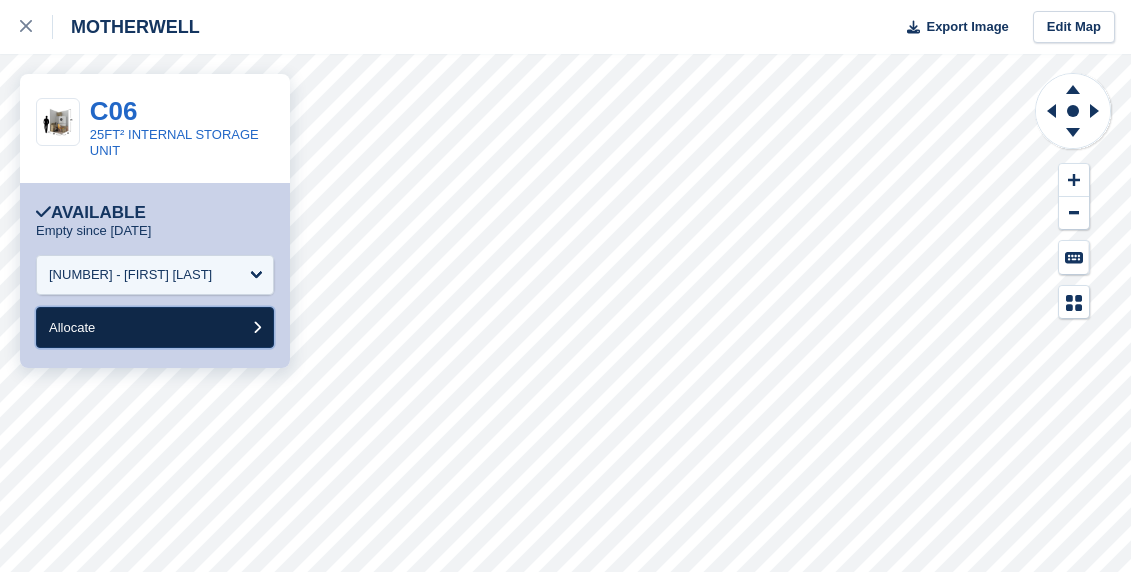 click on "Allocate" at bounding box center (155, 327) 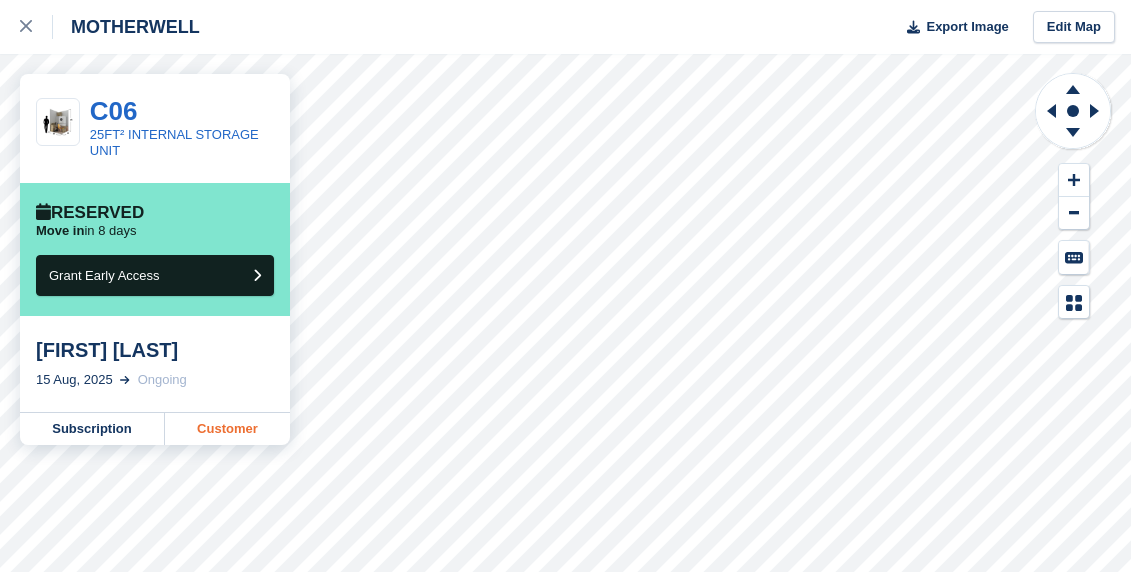 click on "Customer" at bounding box center [227, 429] 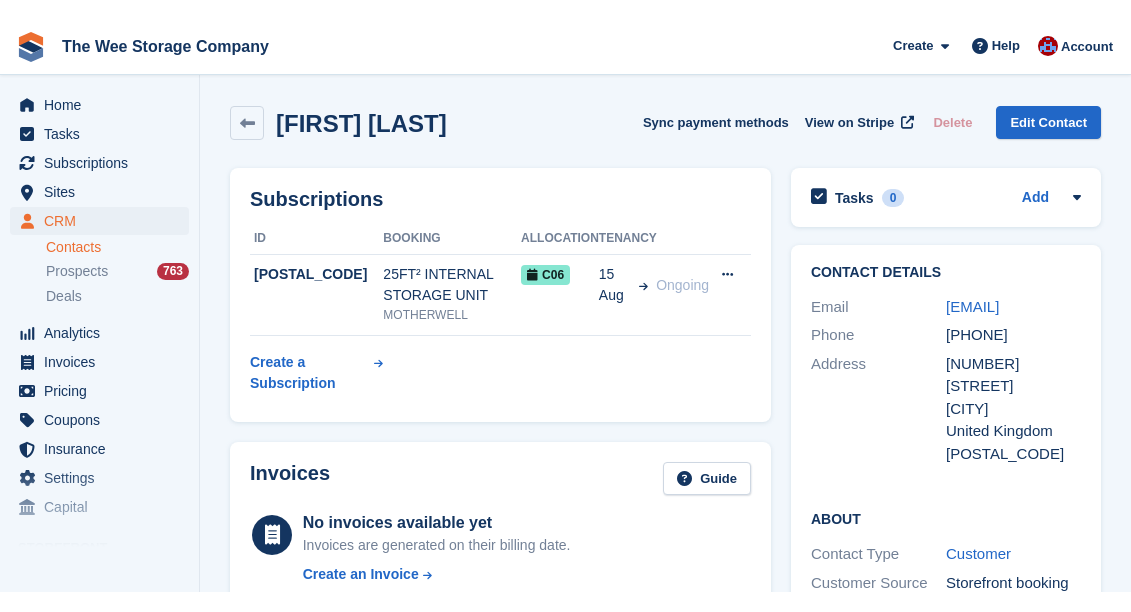 scroll, scrollTop: 0, scrollLeft: 0, axis: both 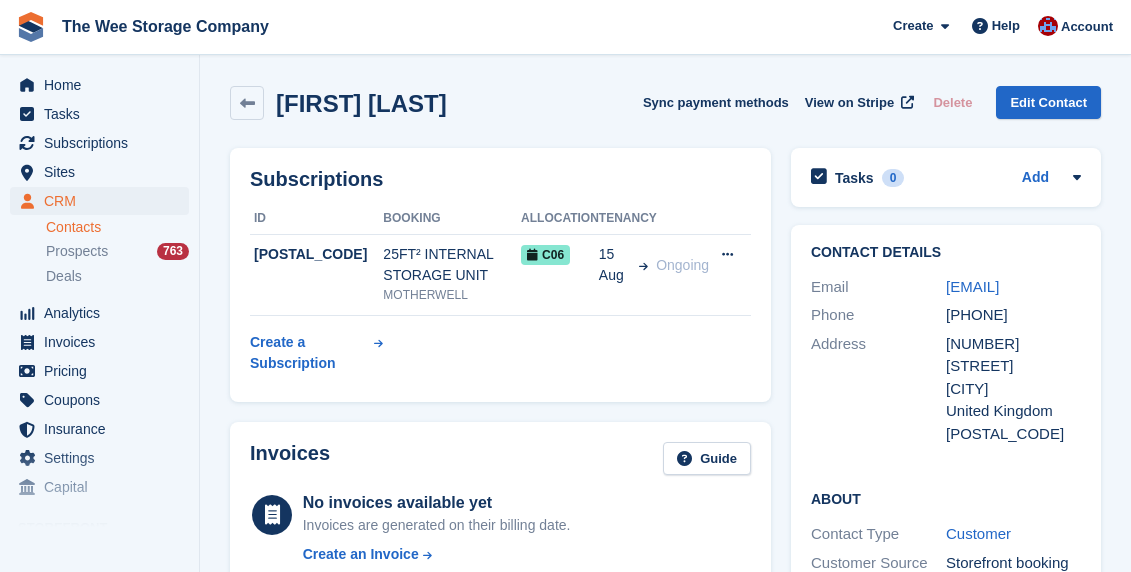 drag, startPoint x: 990, startPoint y: 306, endPoint x: 908, endPoint y: 300, distance: 82.219215 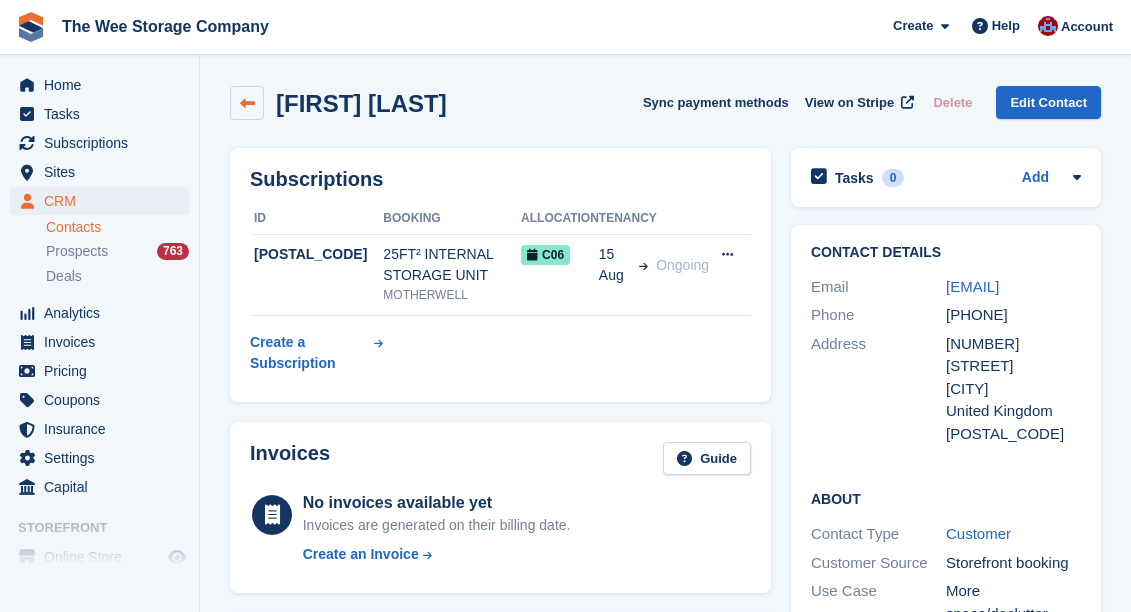 click at bounding box center [247, 103] 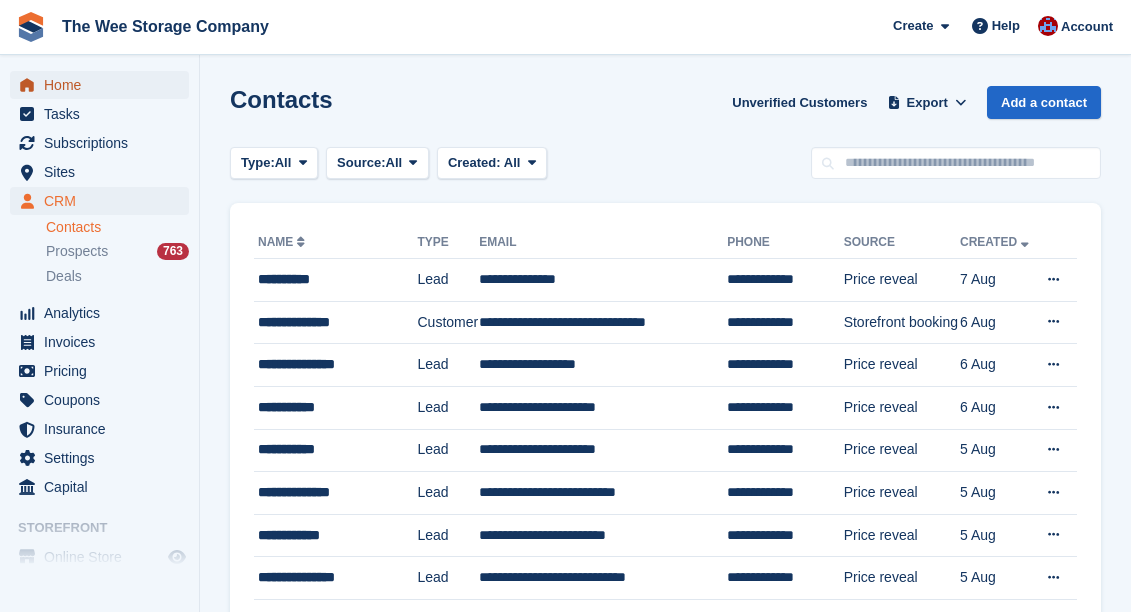 click on "Home" at bounding box center (104, 85) 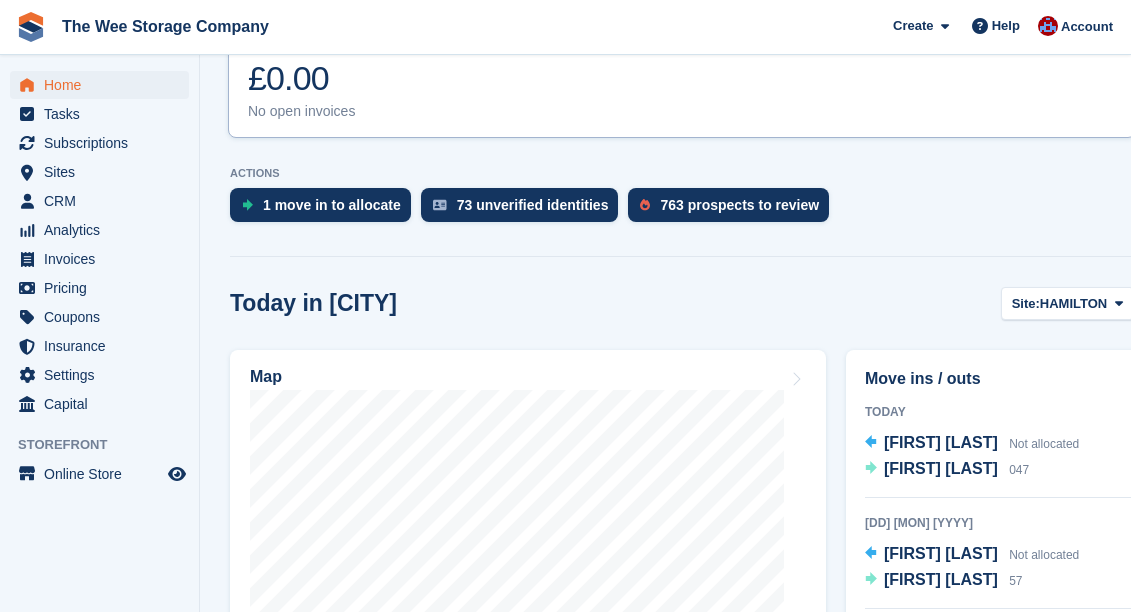 scroll, scrollTop: 494, scrollLeft: 0, axis: vertical 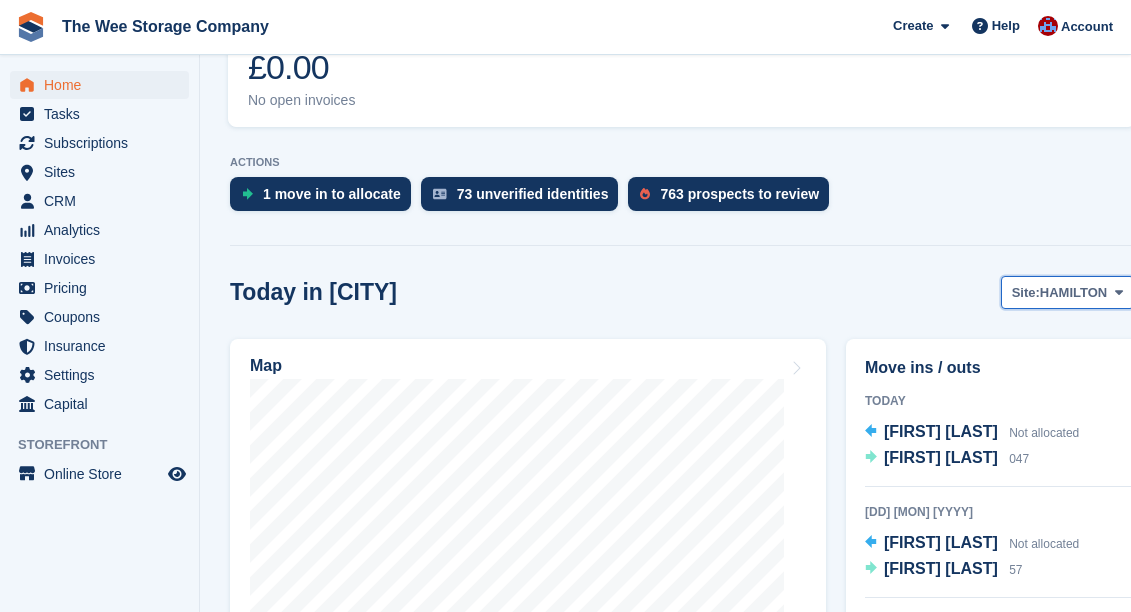 click on "HAMILTON" at bounding box center (1073, 293) 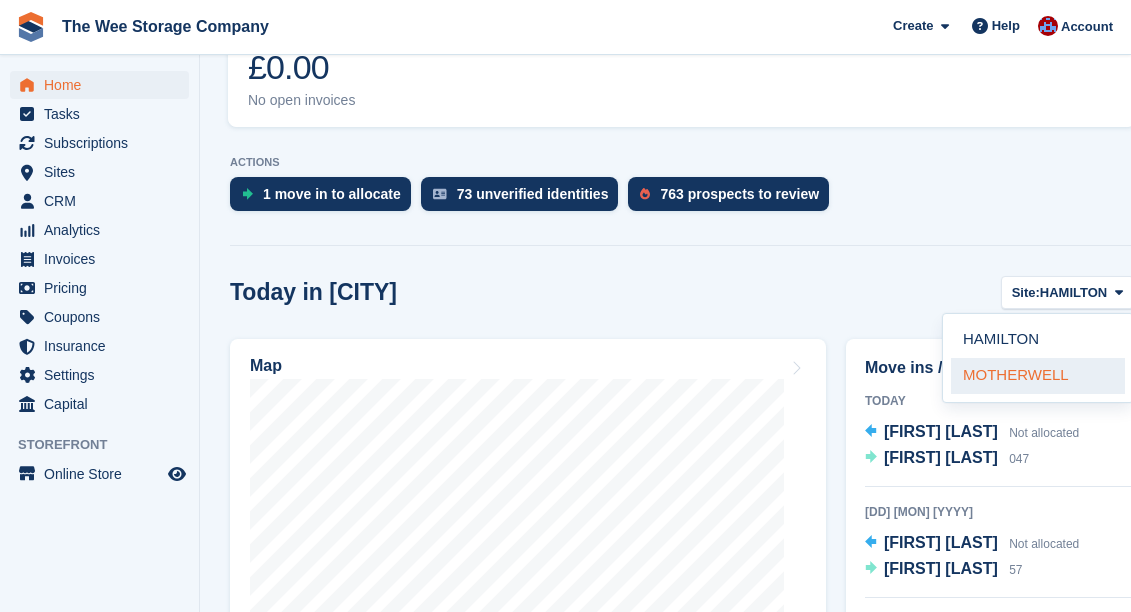click on "MOTHERWELL" at bounding box center [1038, 376] 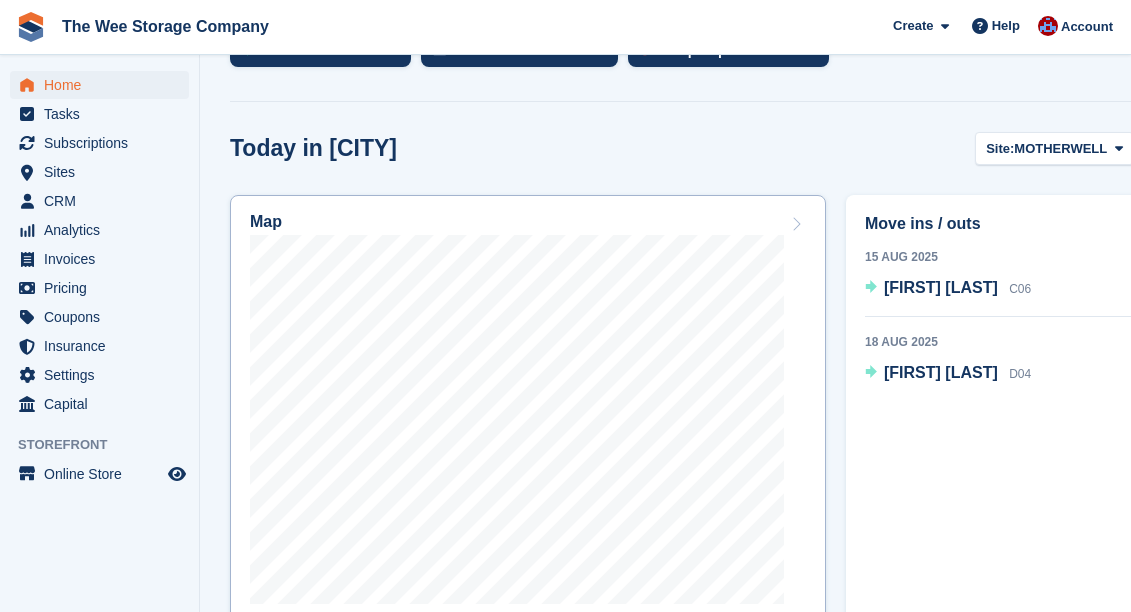 scroll, scrollTop: 668, scrollLeft: 0, axis: vertical 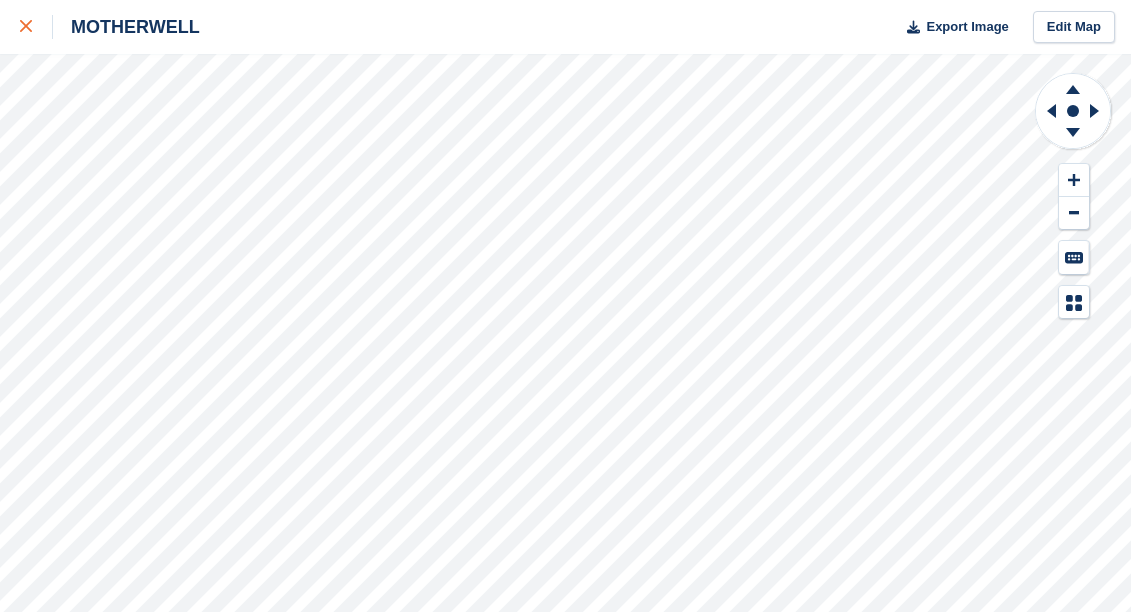 click 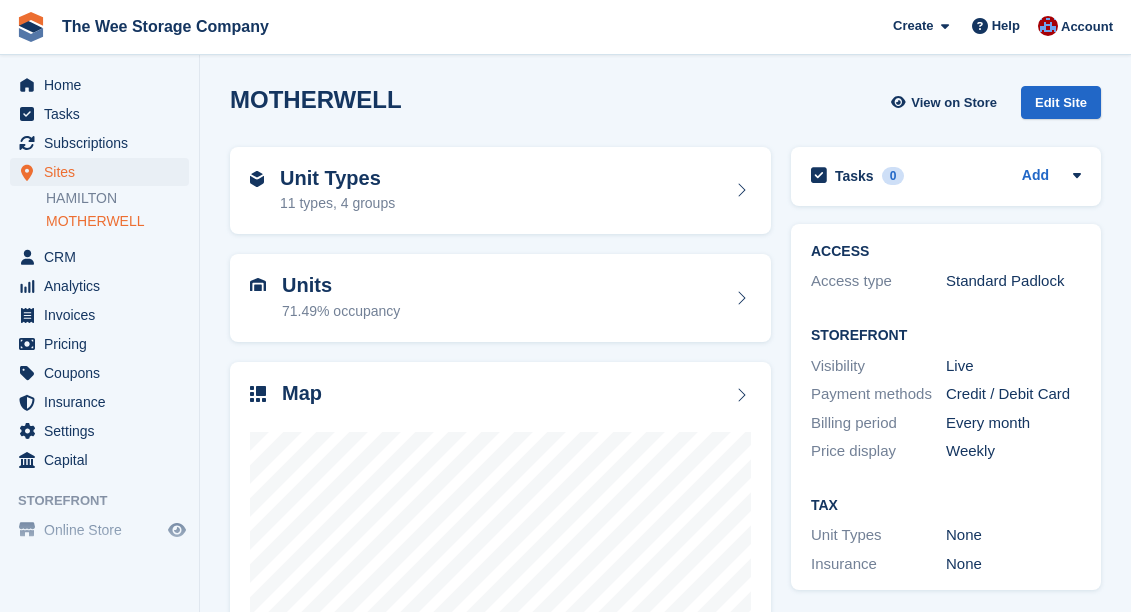 scroll, scrollTop: 0, scrollLeft: 0, axis: both 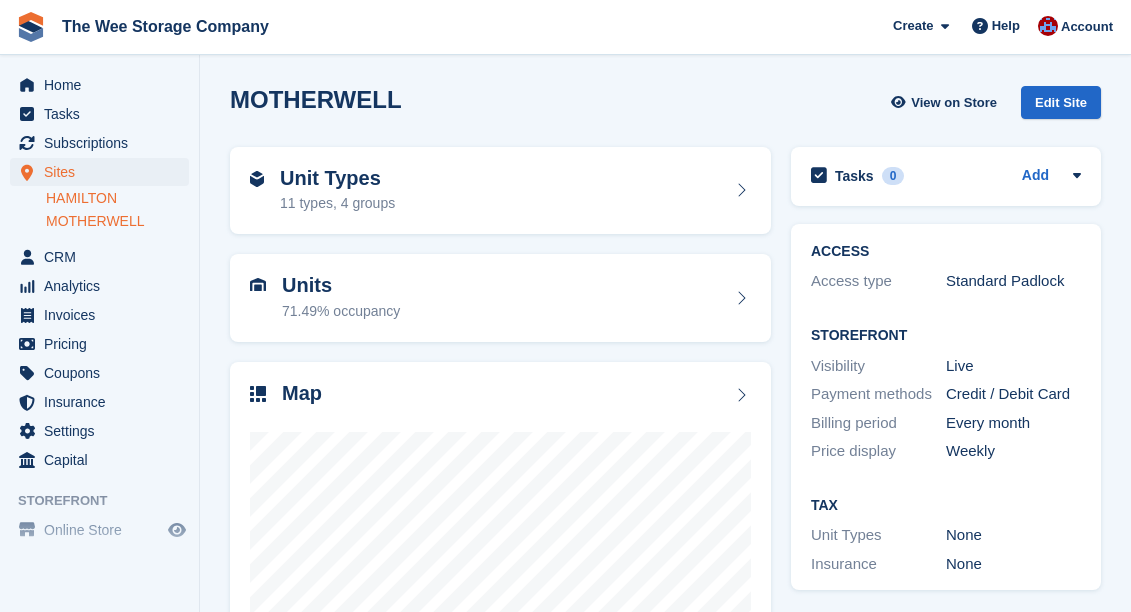 click on "HAMILTON" at bounding box center (117, 198) 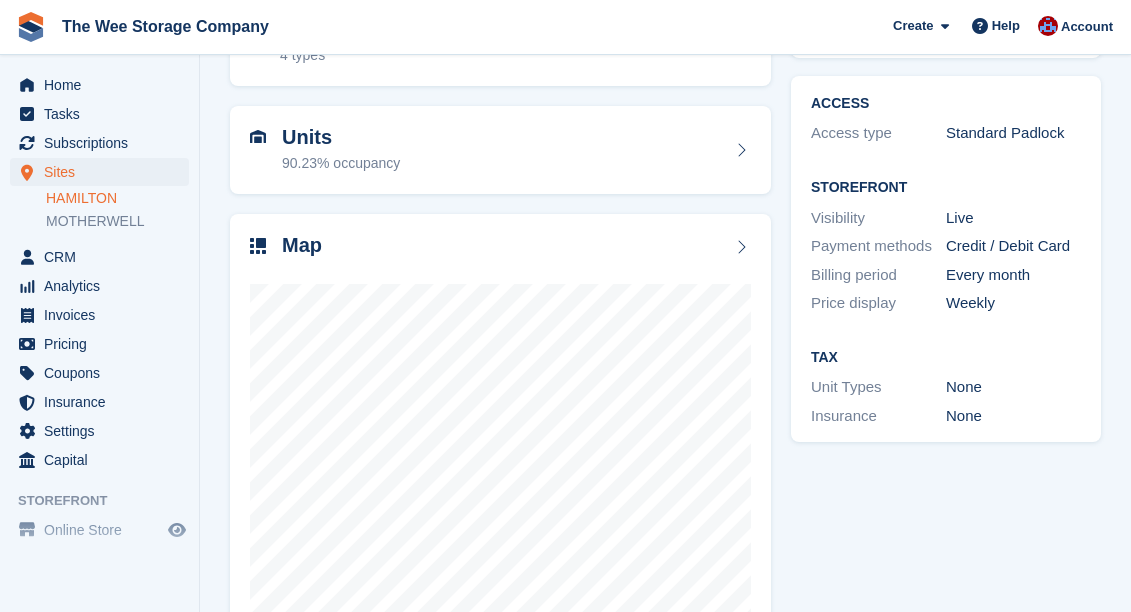 scroll, scrollTop: 173, scrollLeft: 0, axis: vertical 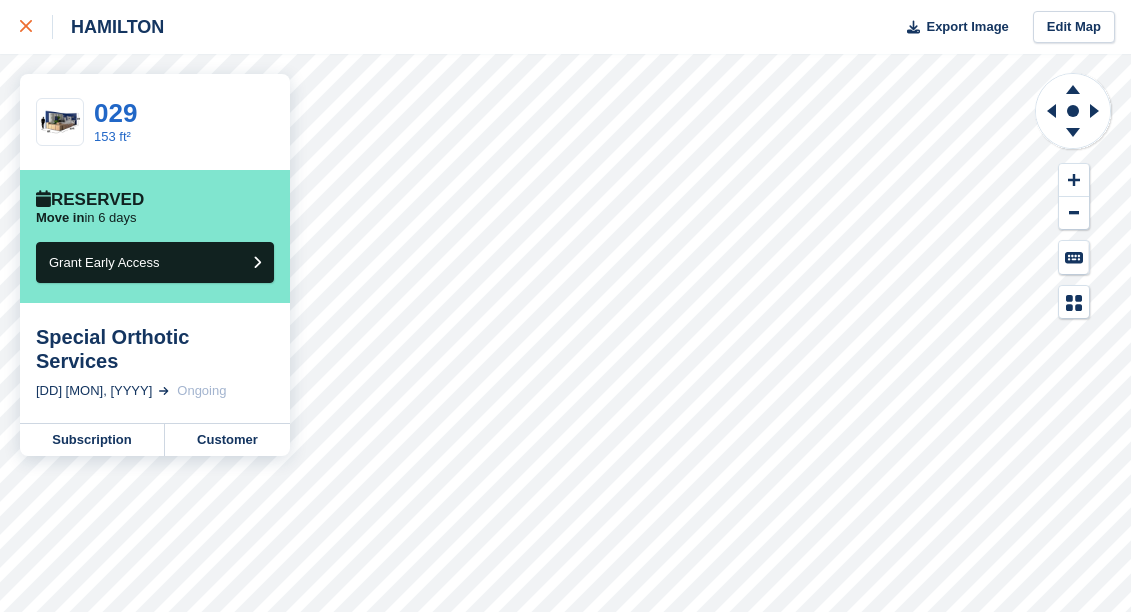 click 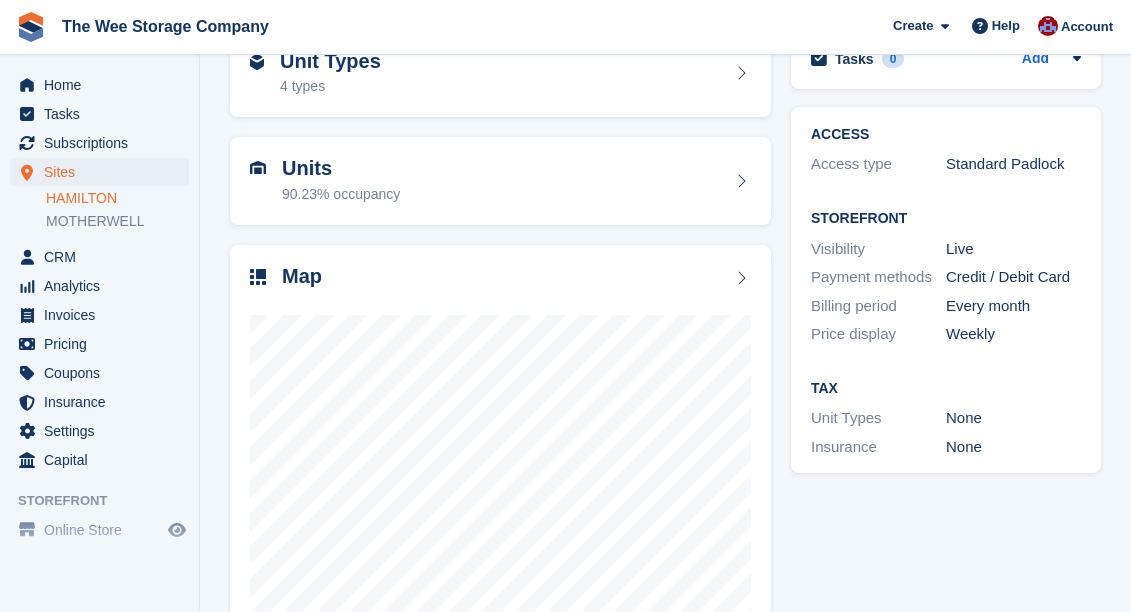 scroll, scrollTop: 0, scrollLeft: 0, axis: both 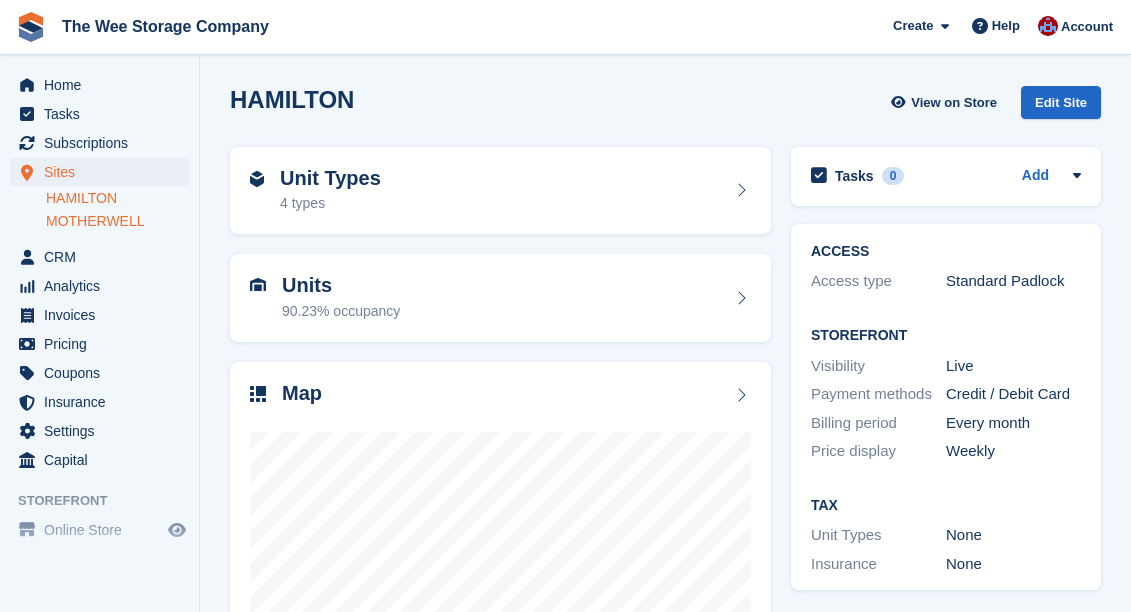 click on "MOTHERWELL" at bounding box center (117, 221) 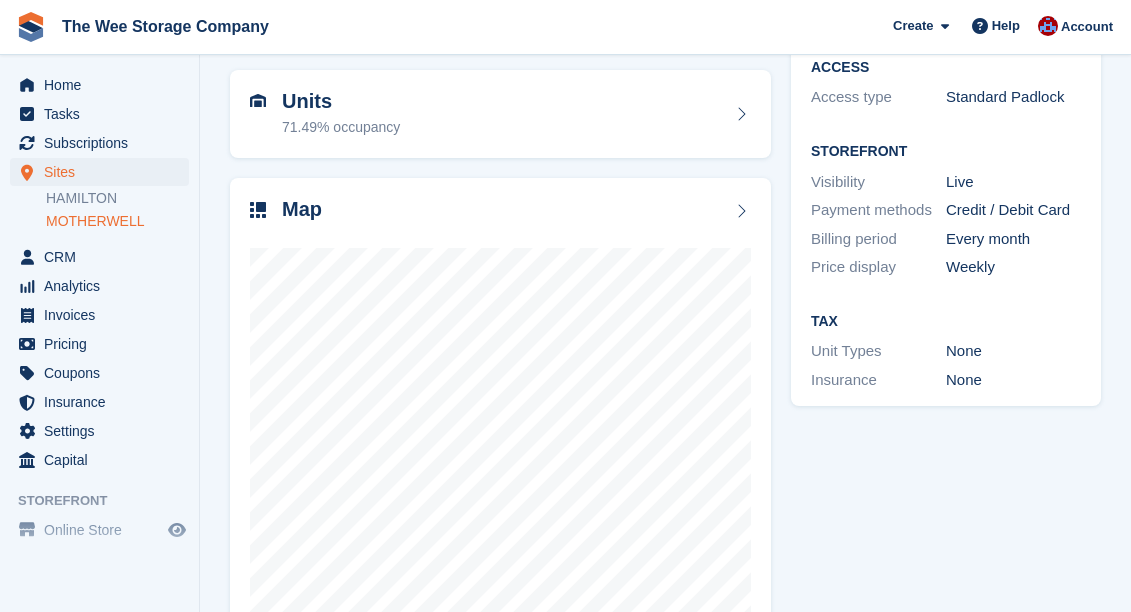 scroll, scrollTop: 202, scrollLeft: 0, axis: vertical 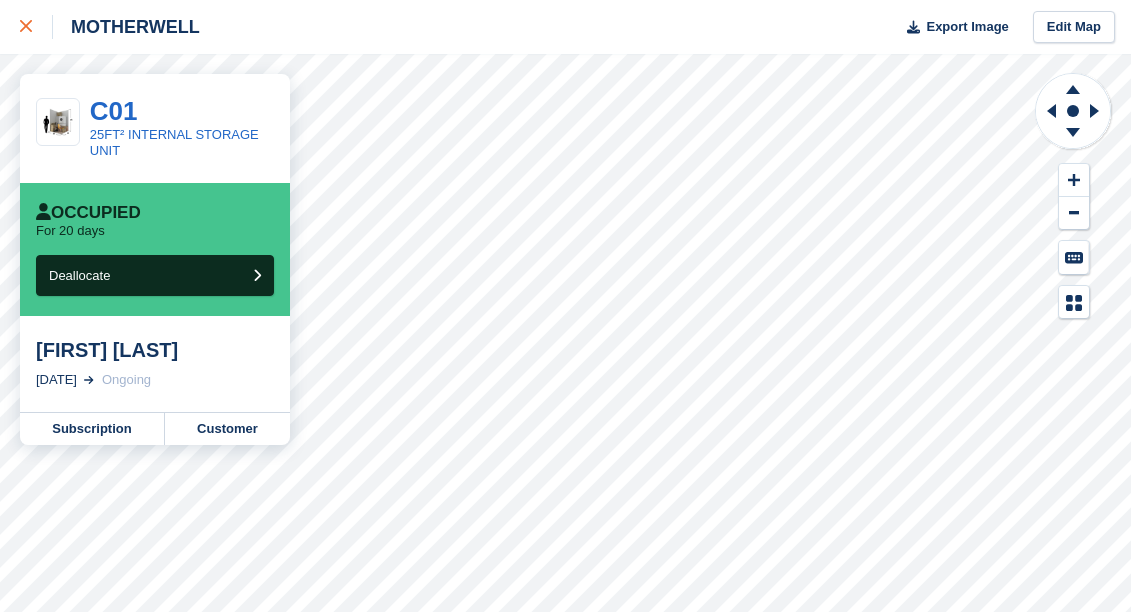 click at bounding box center [36, 27] 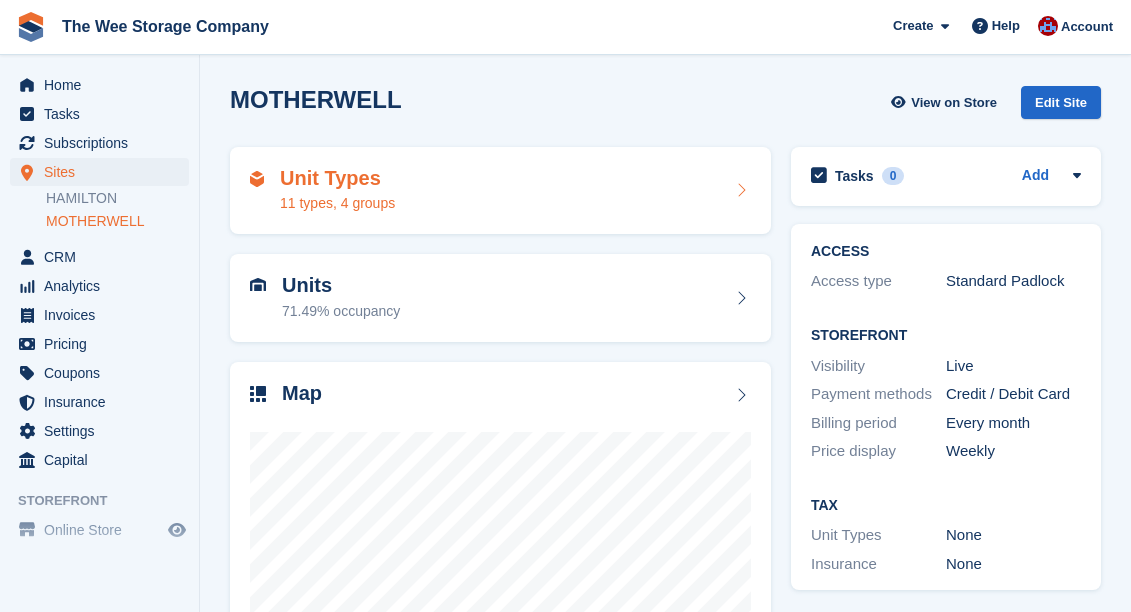 scroll, scrollTop: 0, scrollLeft: 0, axis: both 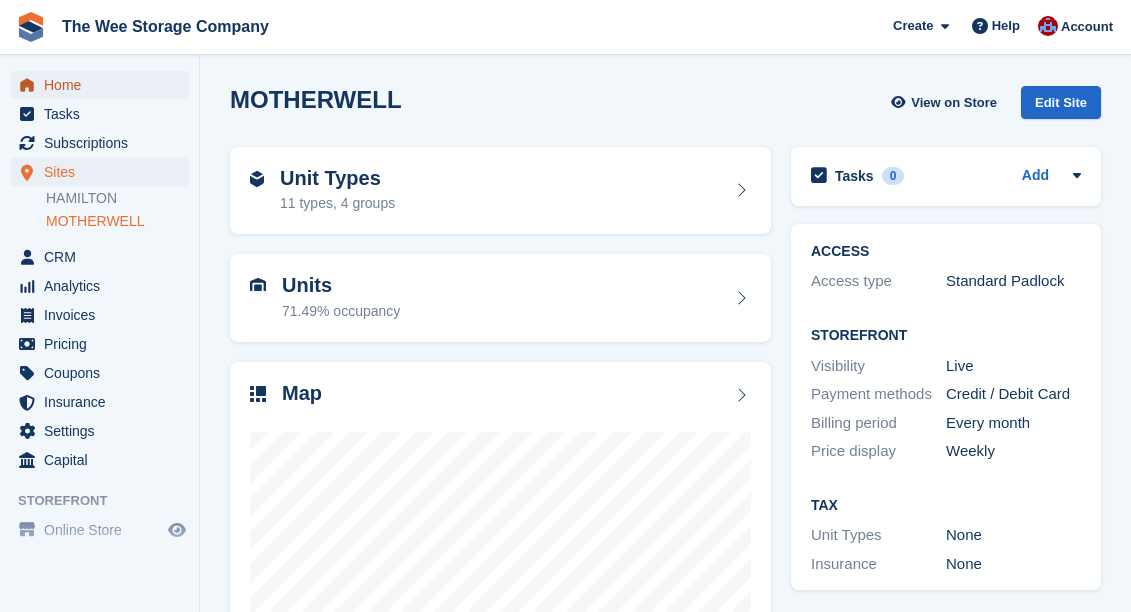 click on "Home" at bounding box center (104, 85) 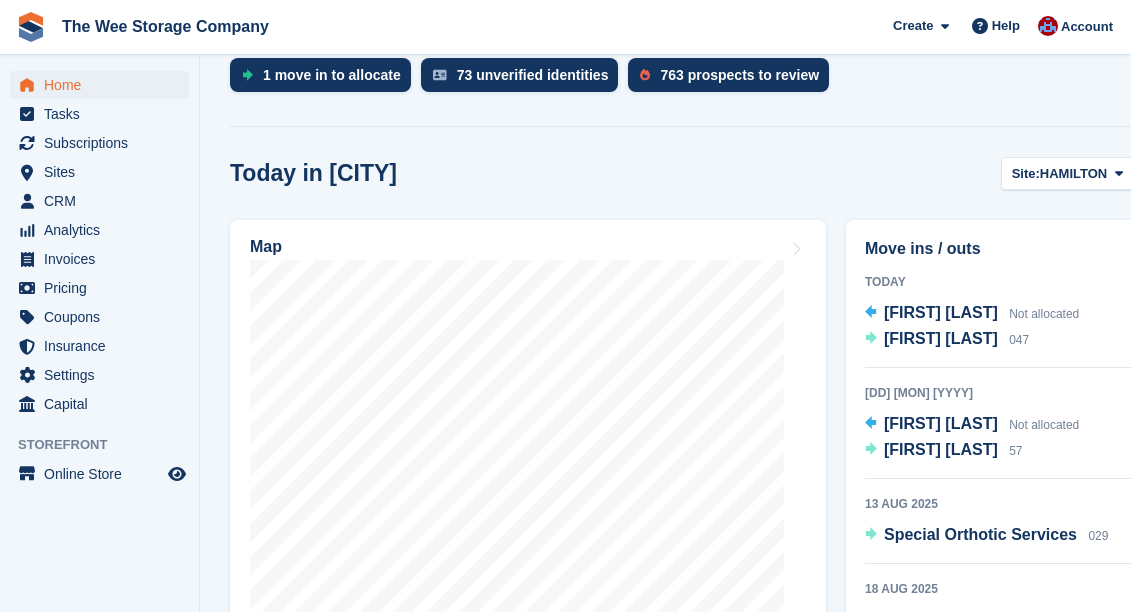 scroll, scrollTop: 614, scrollLeft: 0, axis: vertical 